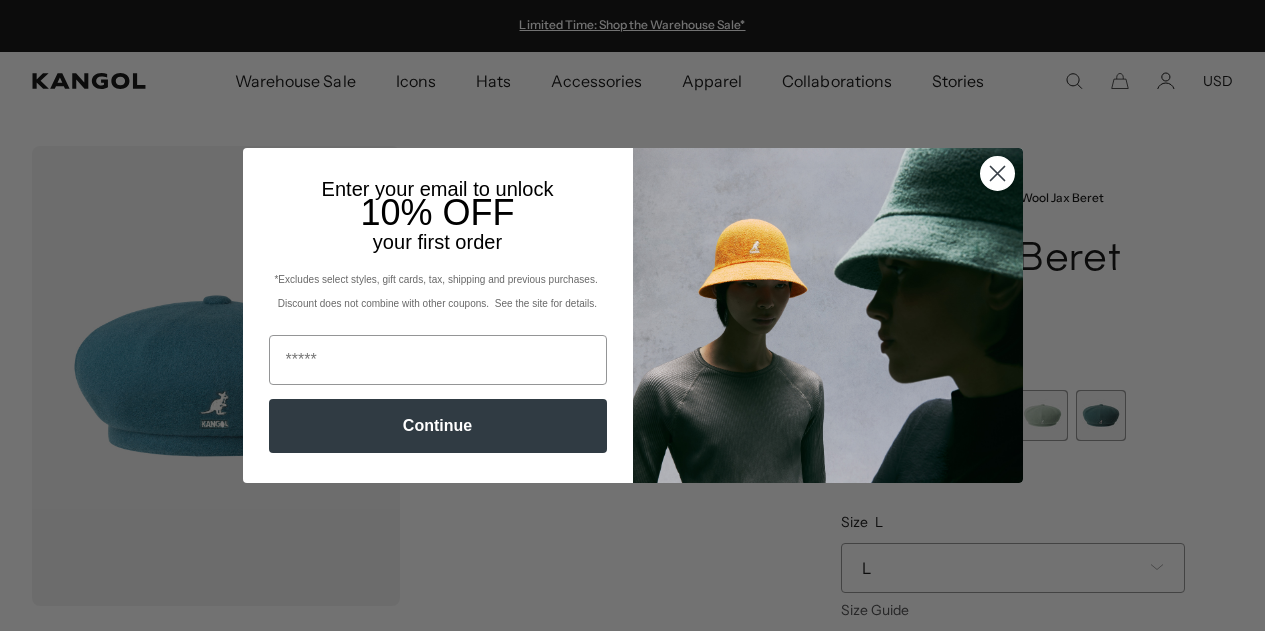 scroll, scrollTop: 0, scrollLeft: 0, axis: both 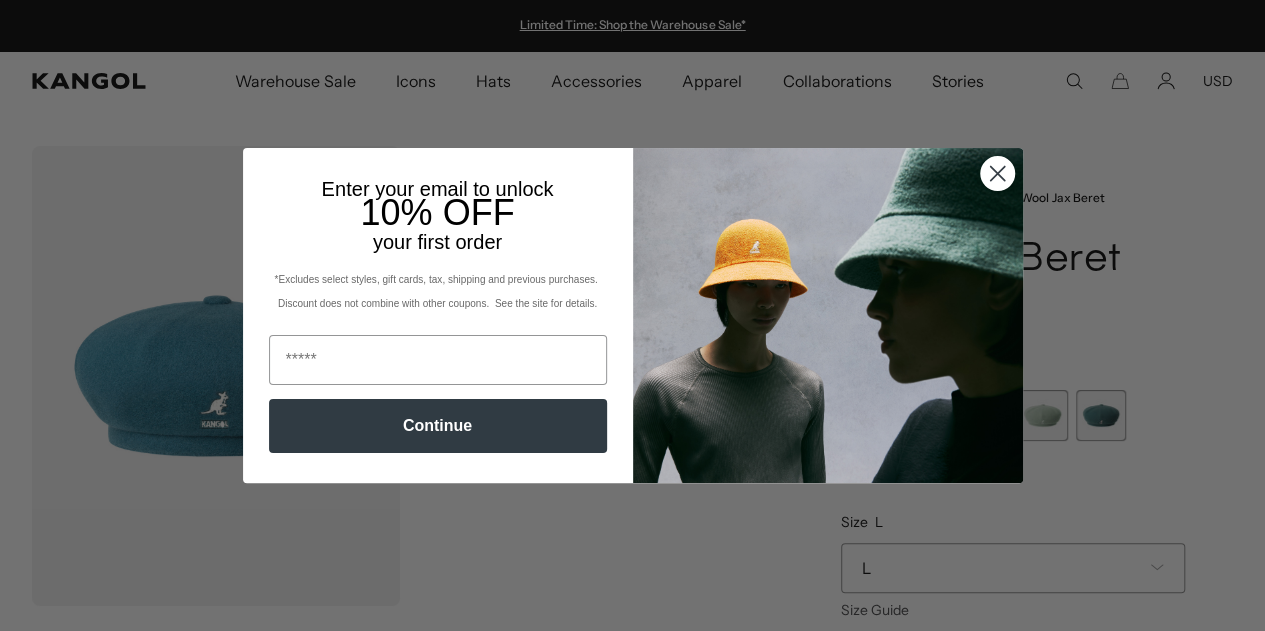click on "Close dialog" at bounding box center [997, 173] 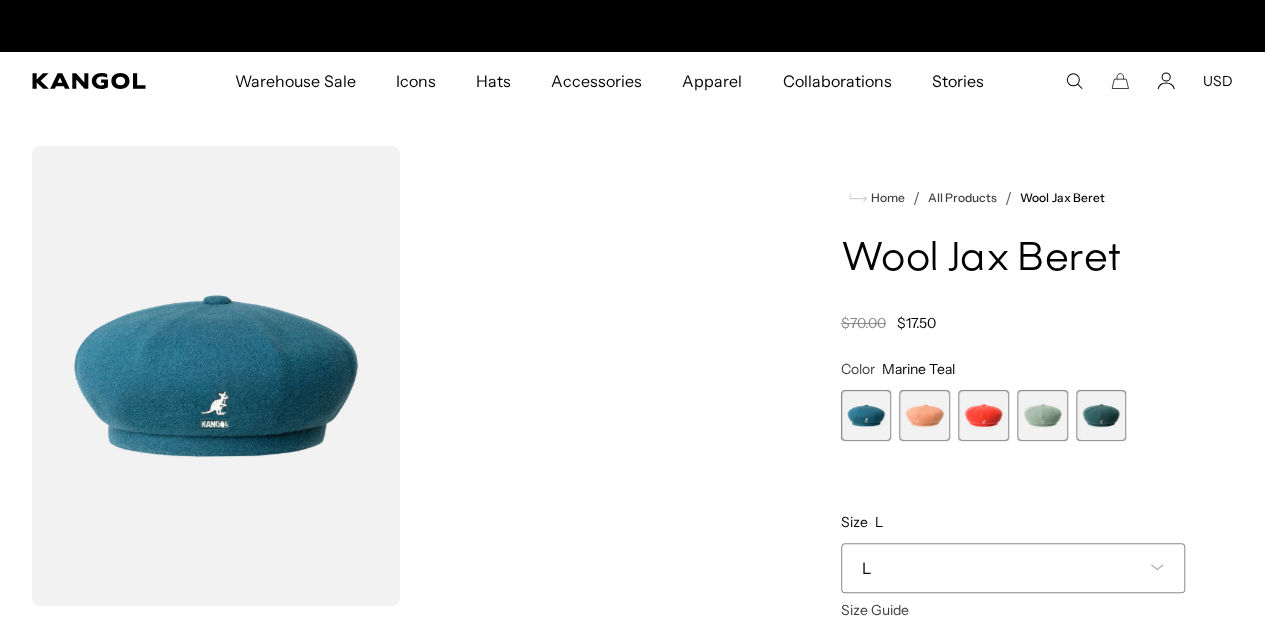 scroll, scrollTop: 0, scrollLeft: 412, axis: horizontal 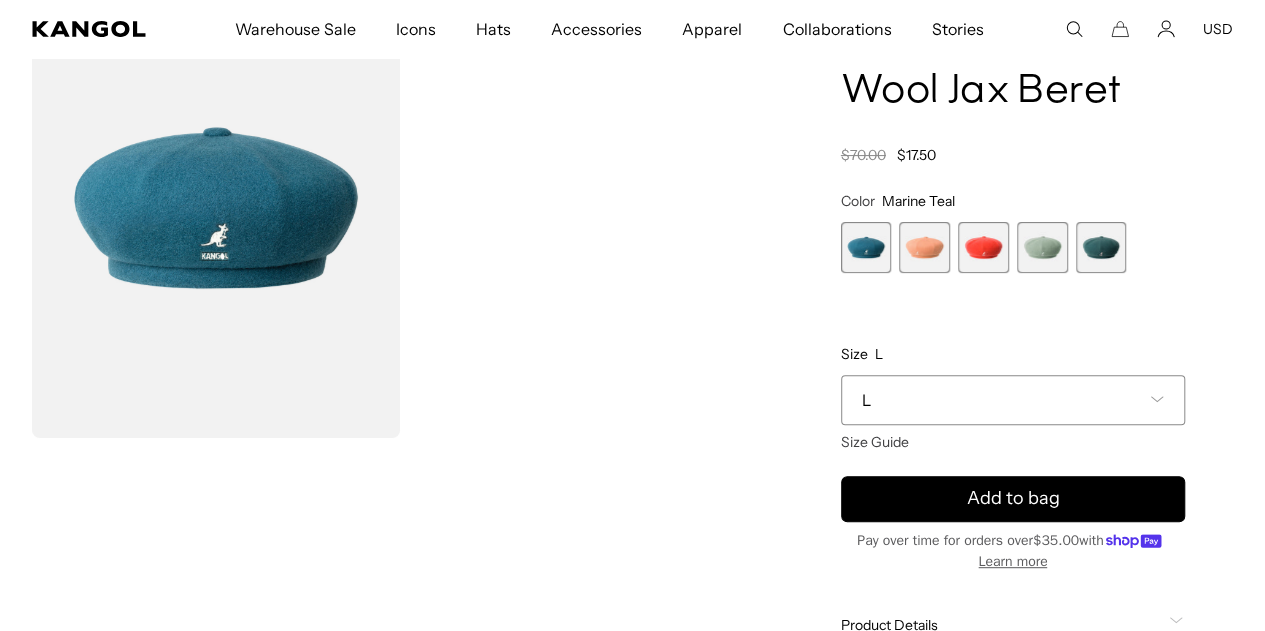 click on "L" at bounding box center [1013, 400] 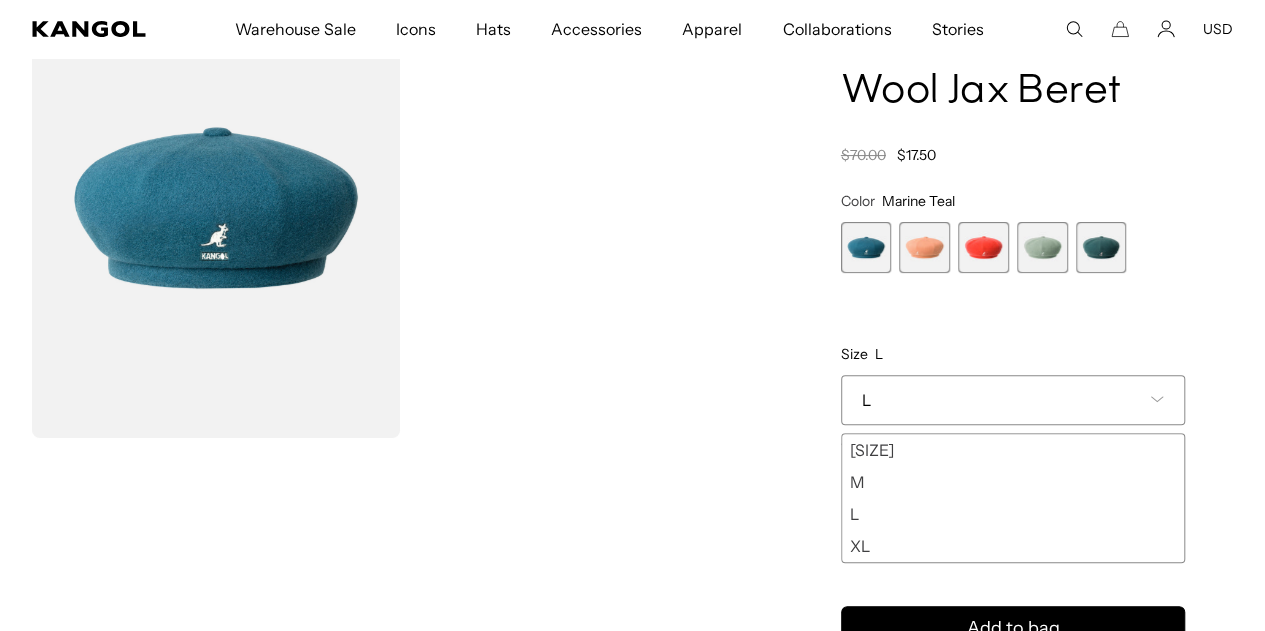 click on "S
M
L
XL" at bounding box center (1013, 498) 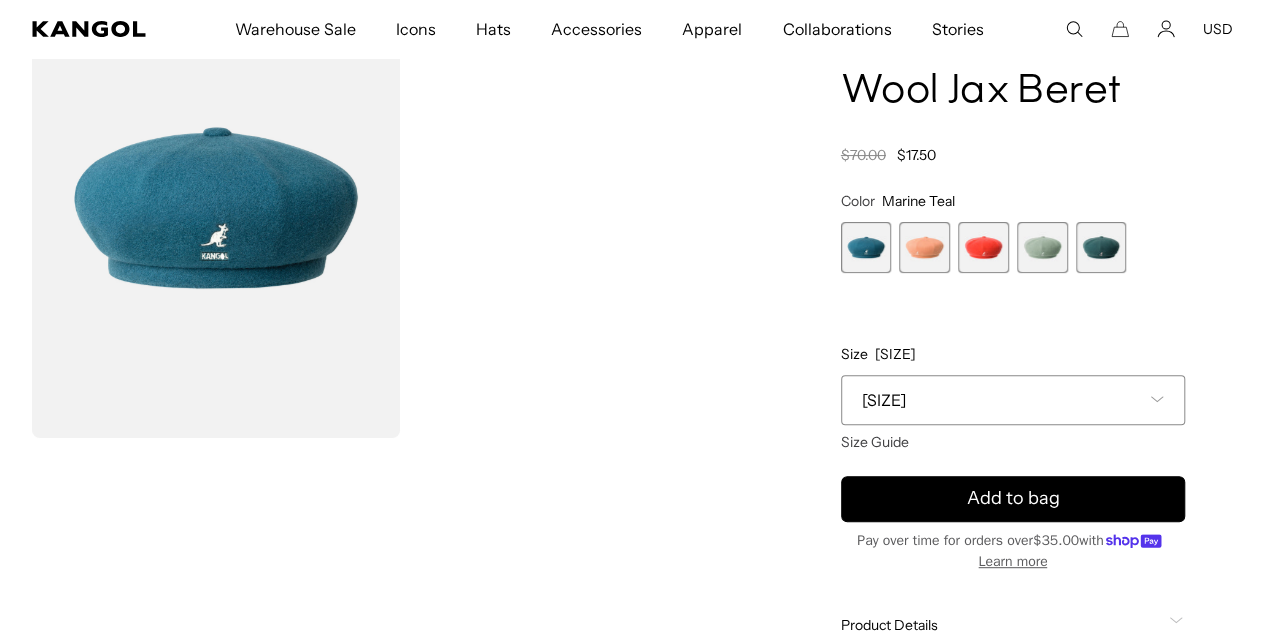 click on "S" at bounding box center (1013, 400) 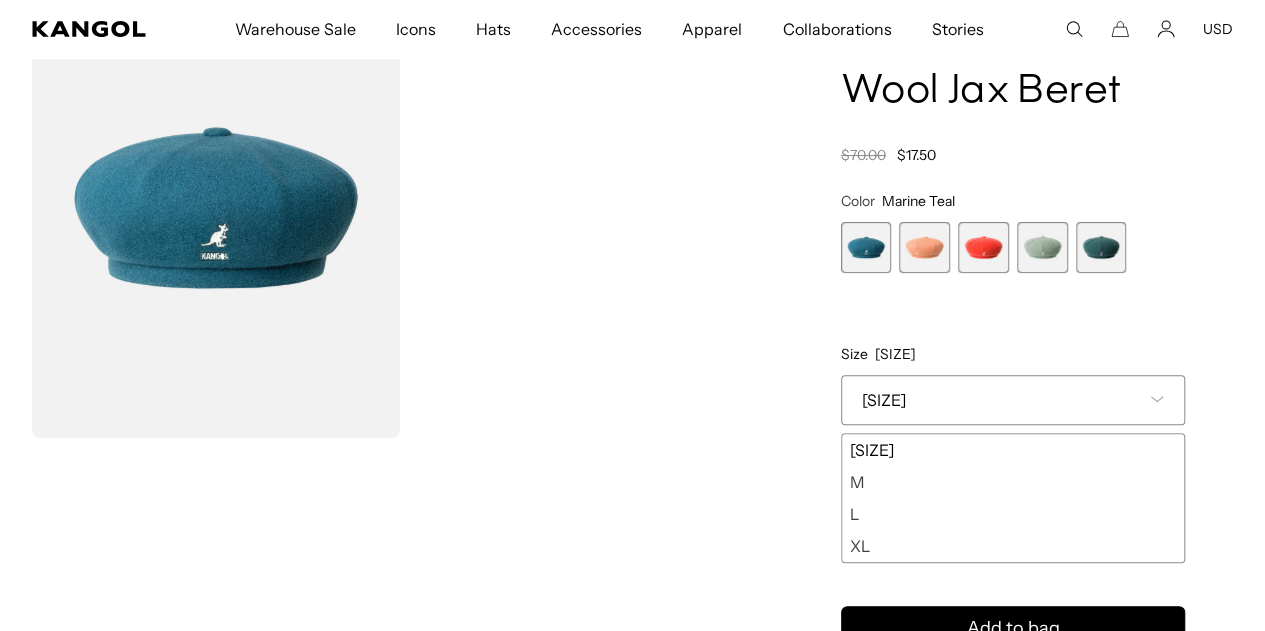 click on "M" at bounding box center [1013, 482] 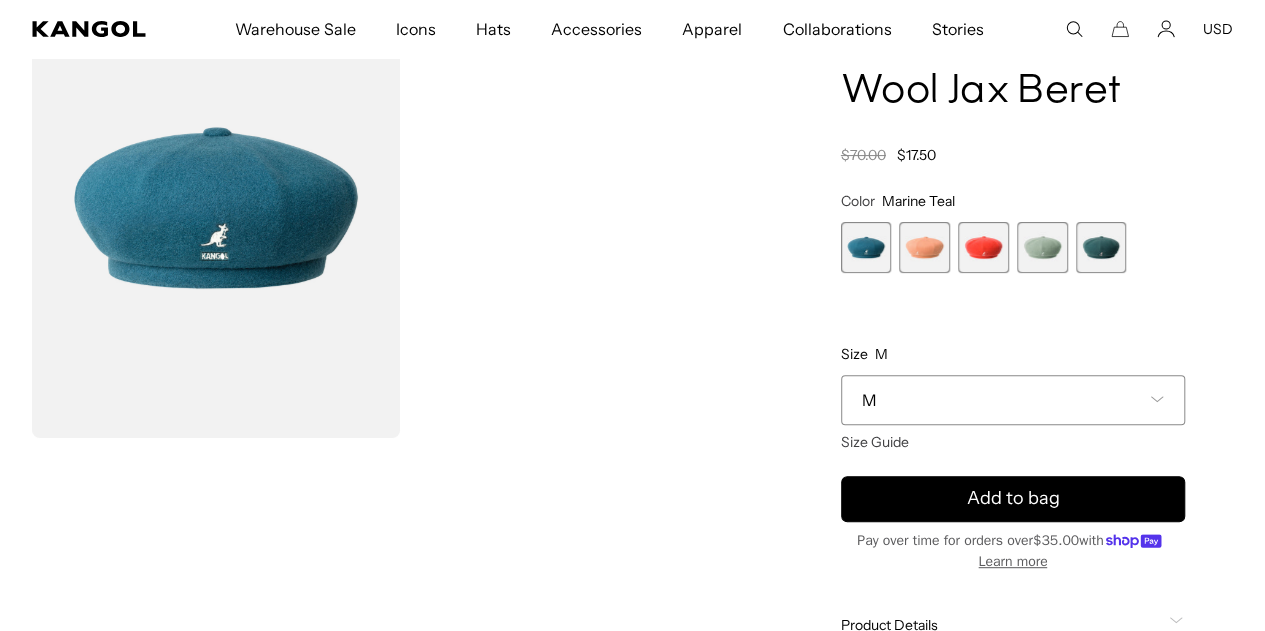 click at bounding box center (924, 247) 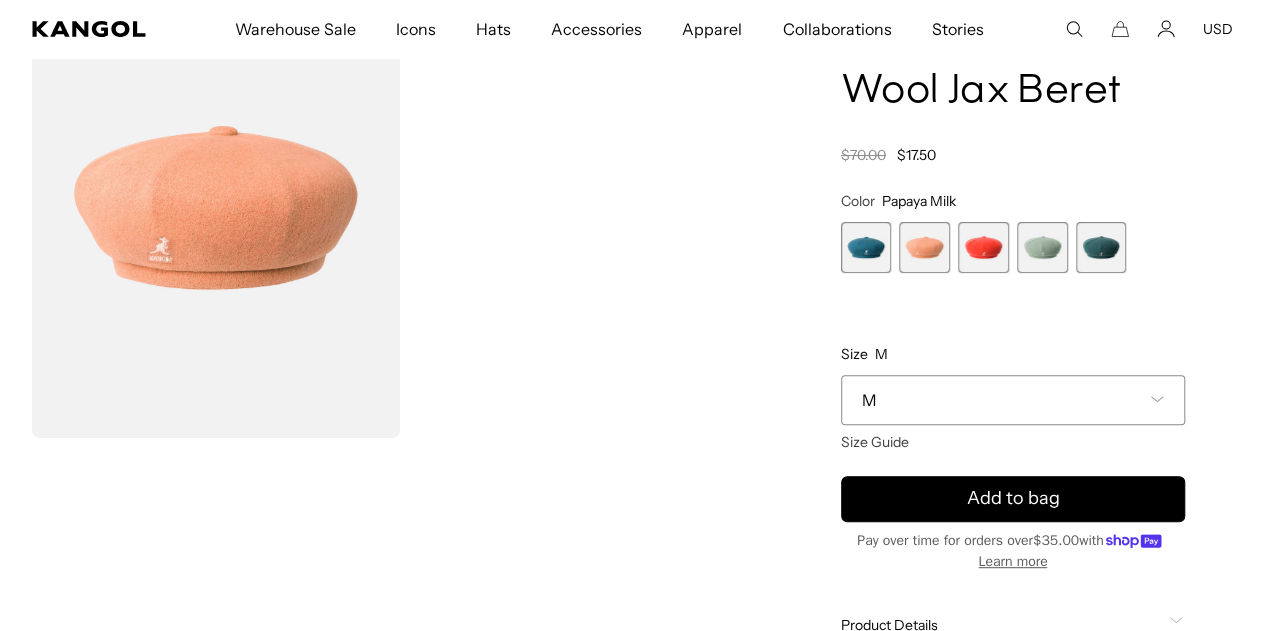 click at bounding box center (983, 247) 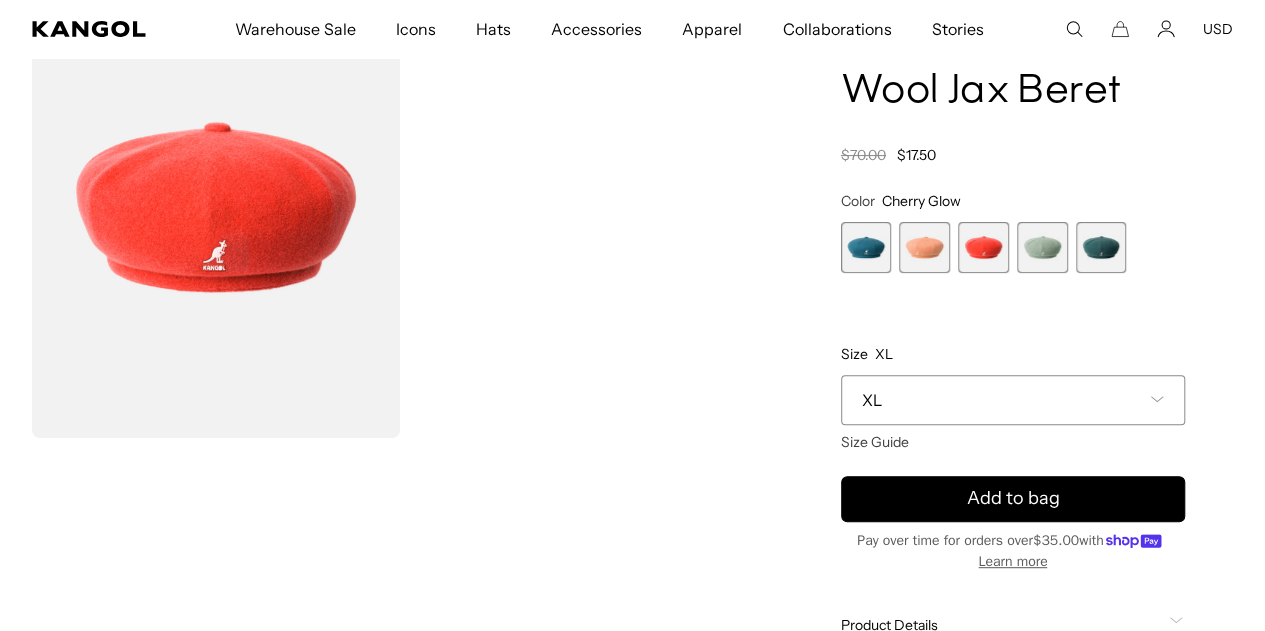 scroll, scrollTop: 0, scrollLeft: 0, axis: both 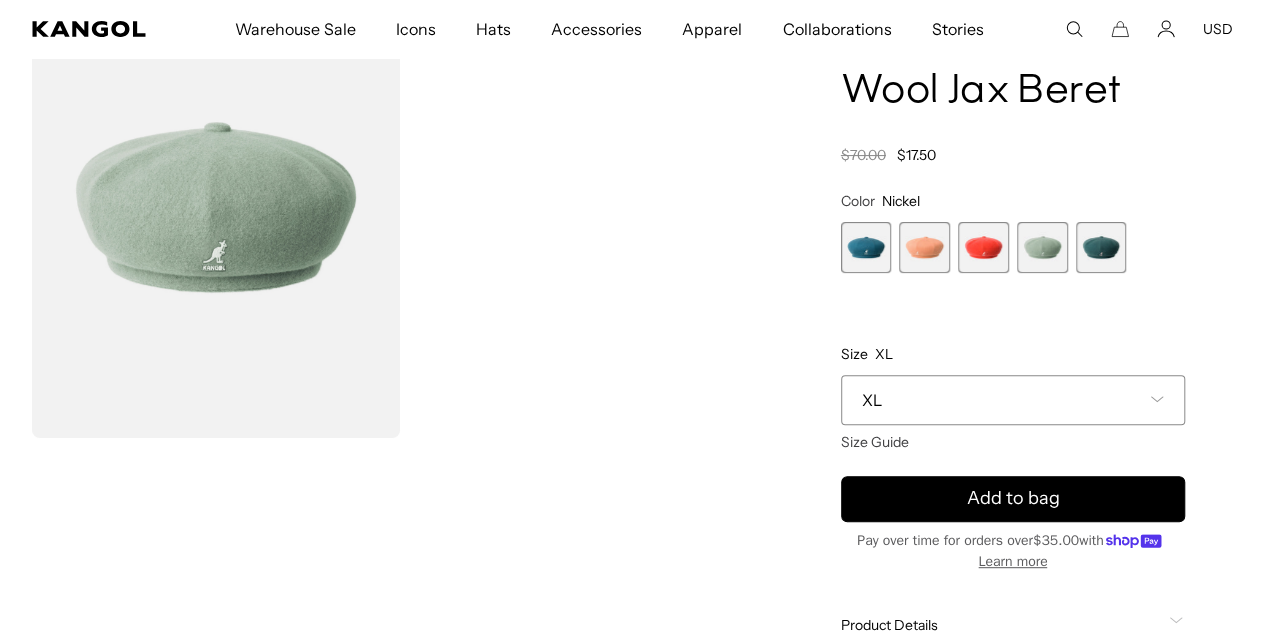 click at bounding box center [1101, 247] 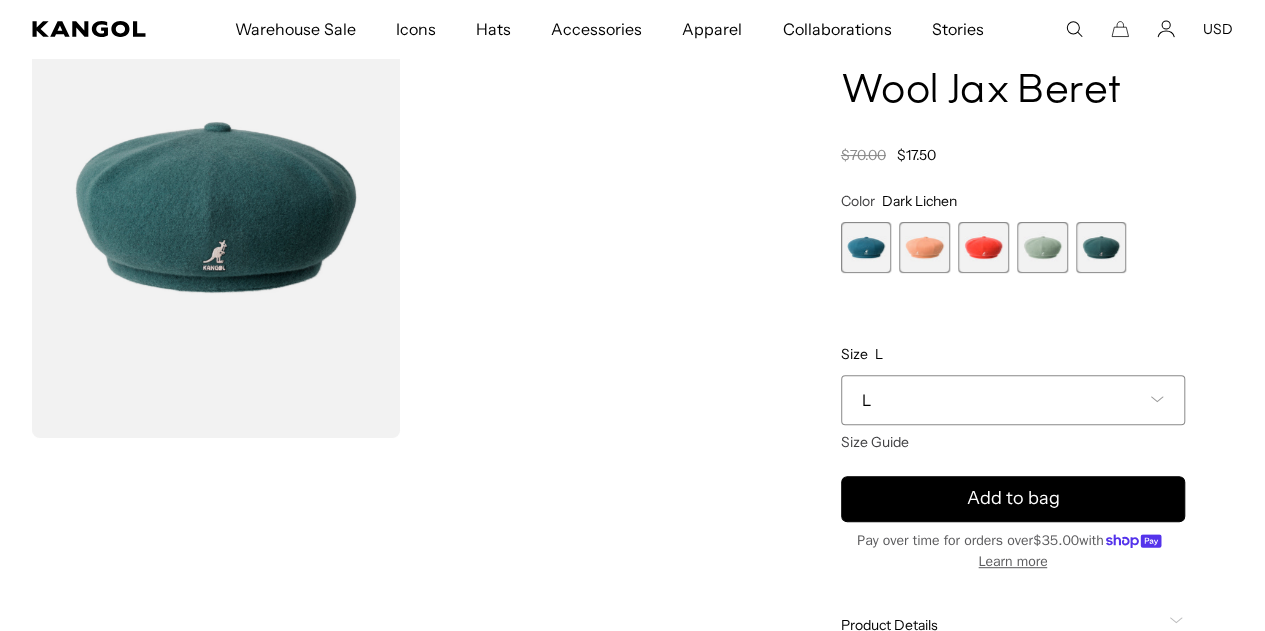 scroll, scrollTop: 0, scrollLeft: 0, axis: both 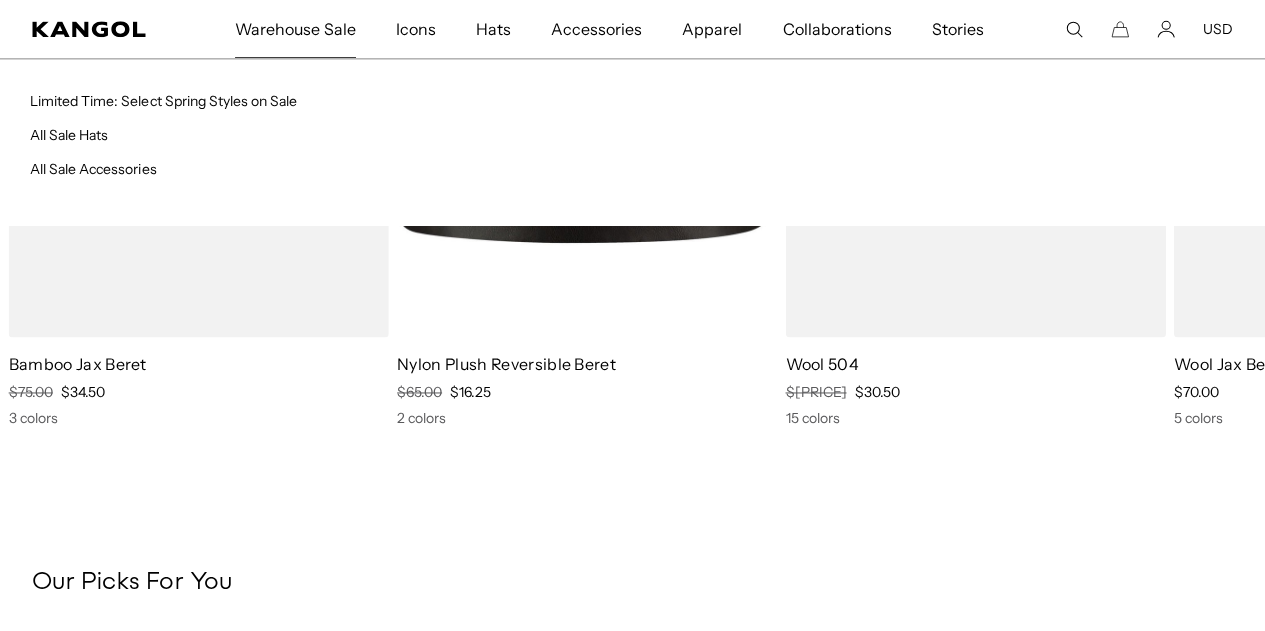 click on "Warehouse Sale" at bounding box center (295, 29) 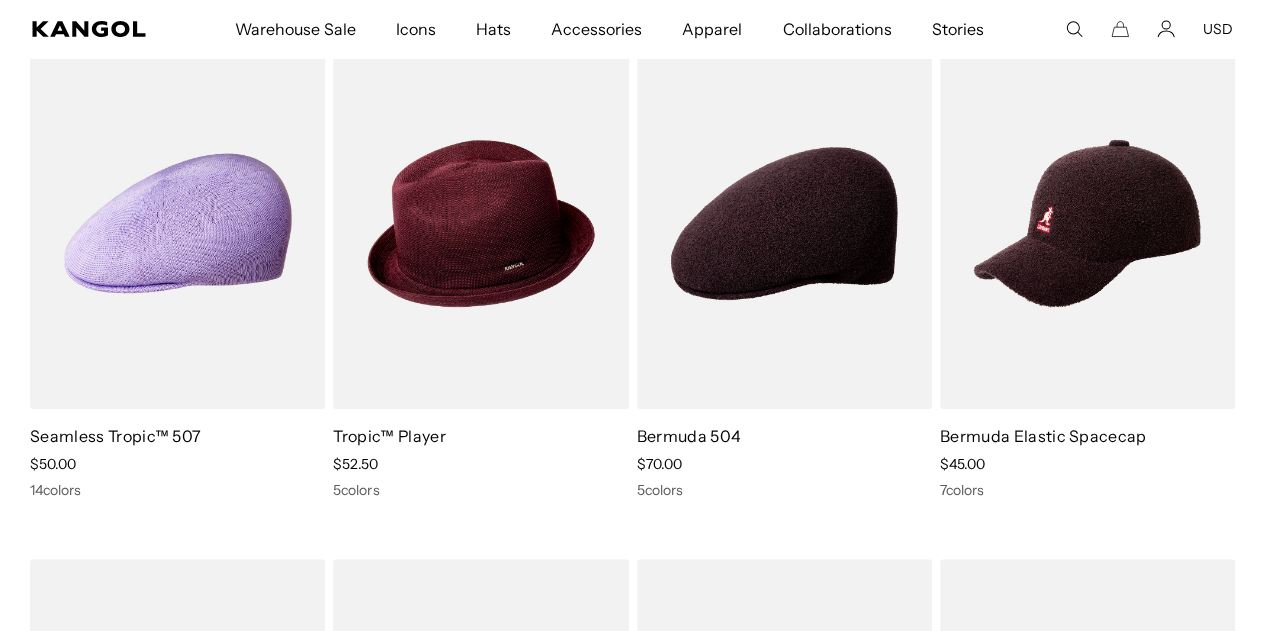 scroll, scrollTop: 224, scrollLeft: 0, axis: vertical 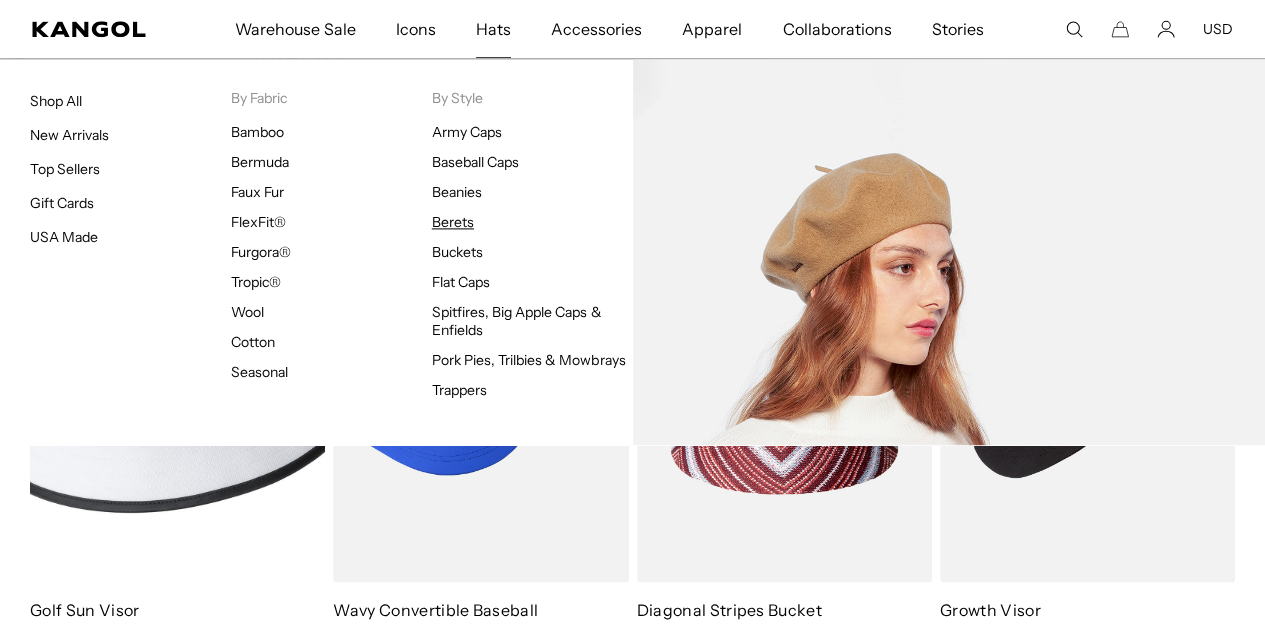 click on "Berets" at bounding box center [453, 222] 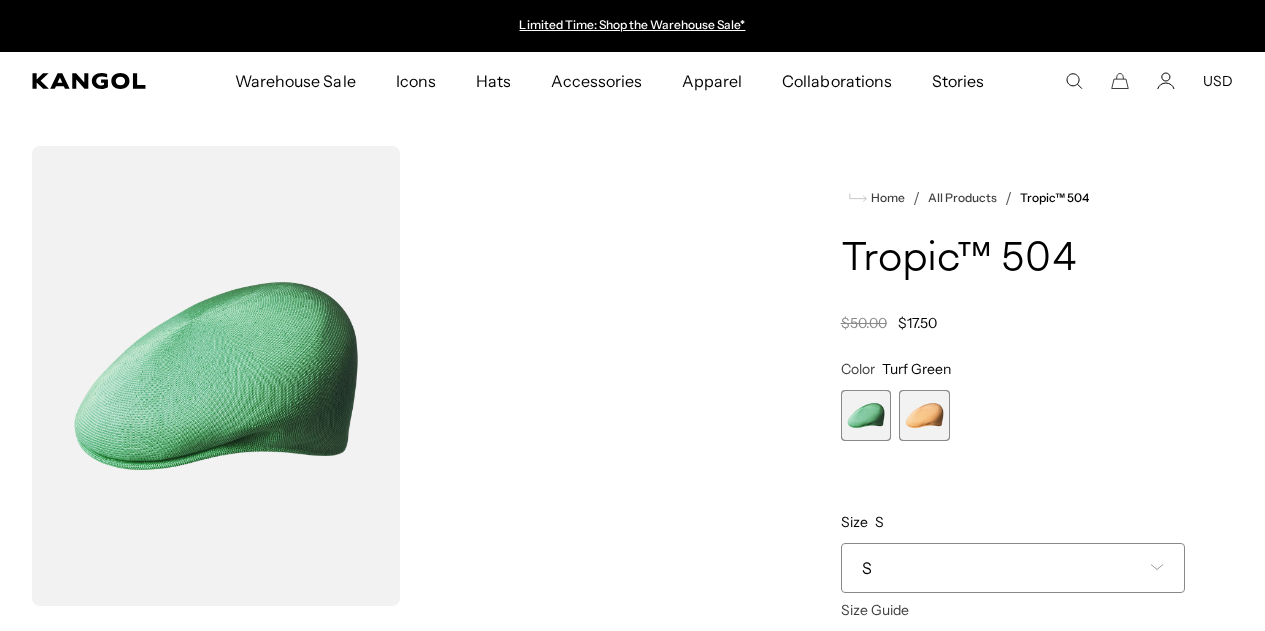 scroll, scrollTop: 0, scrollLeft: 0, axis: both 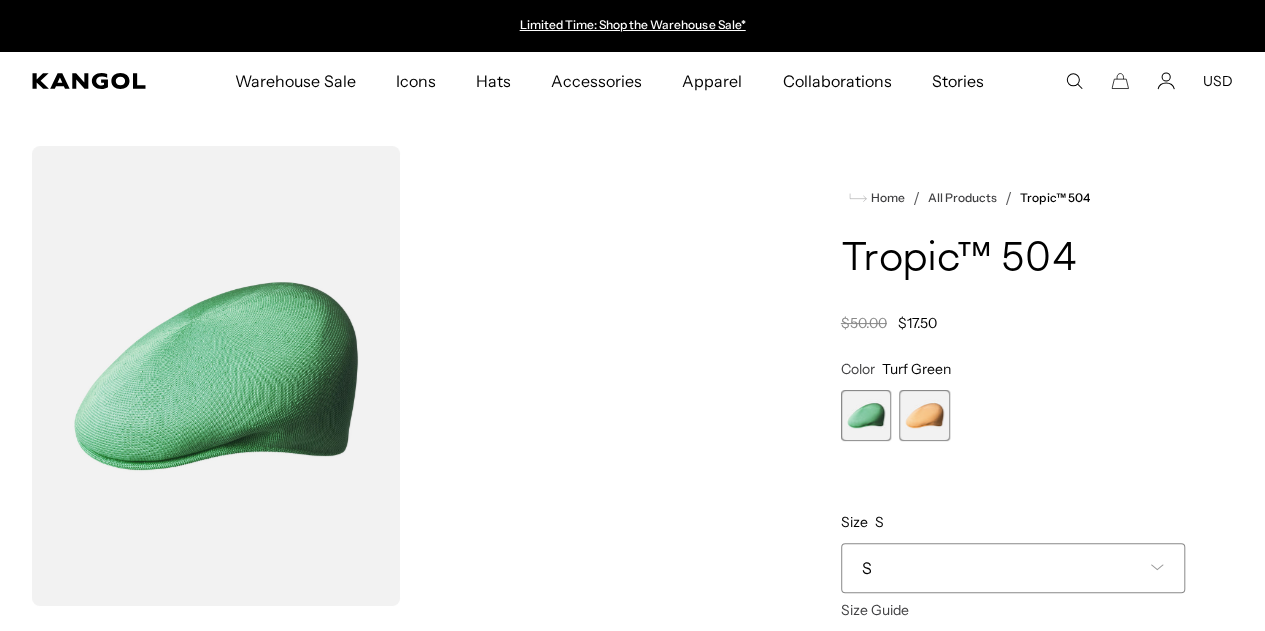 click at bounding box center [924, 415] 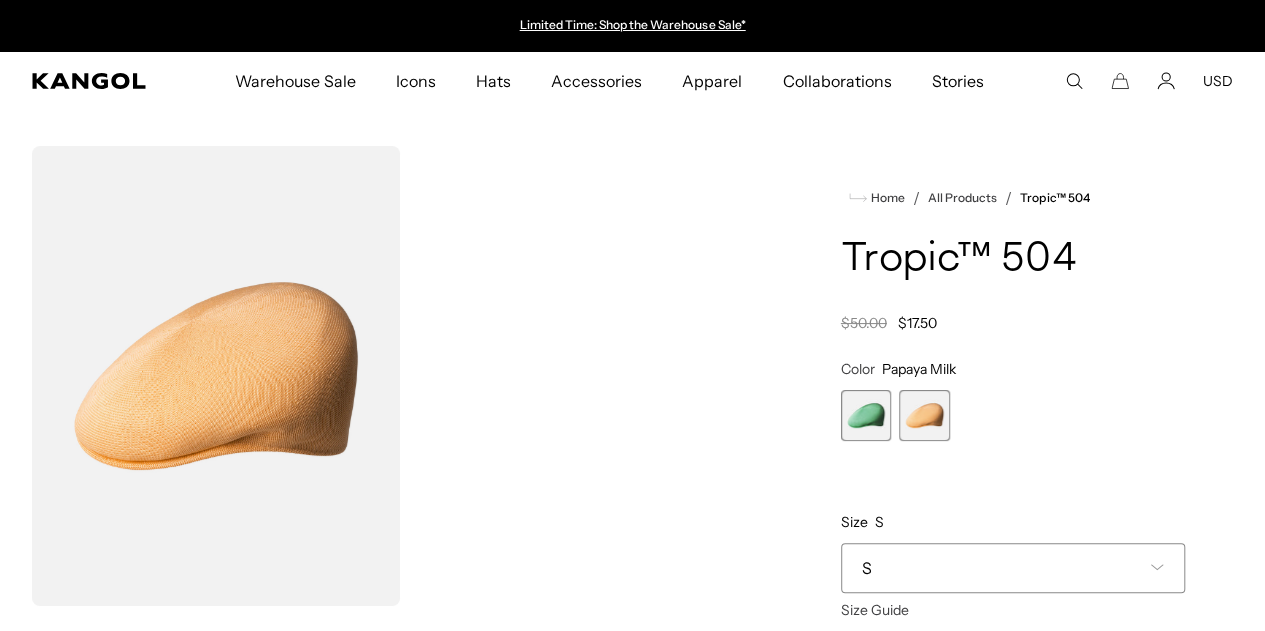 click at bounding box center (866, 415) 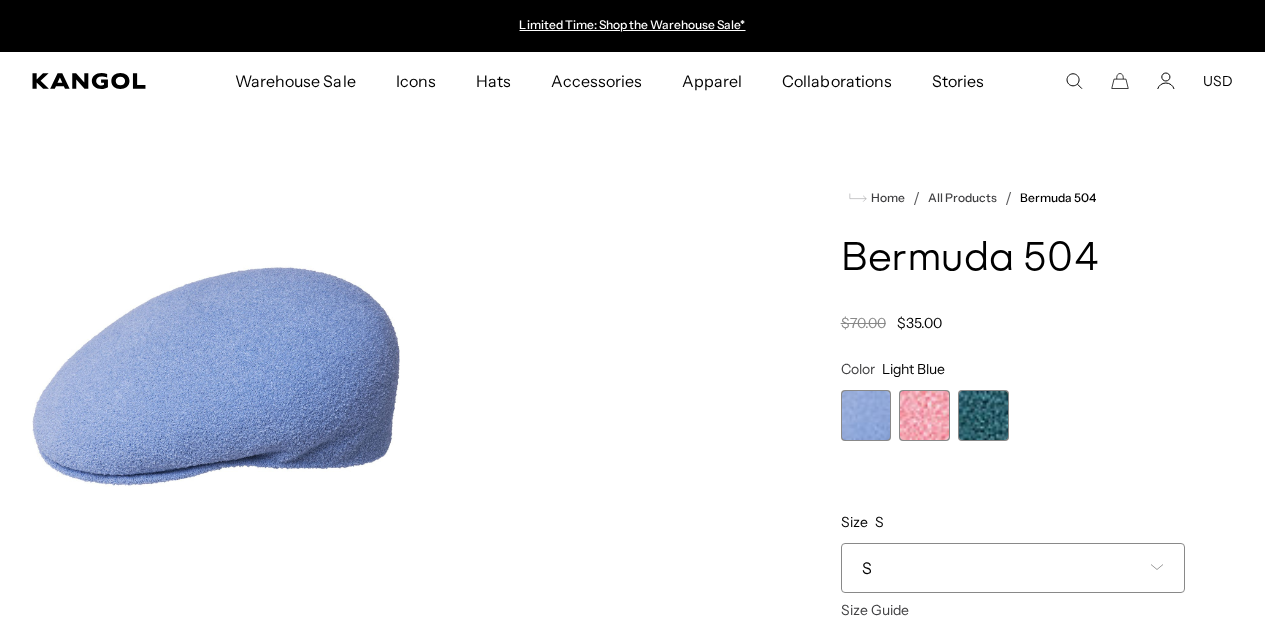scroll, scrollTop: 0, scrollLeft: 0, axis: both 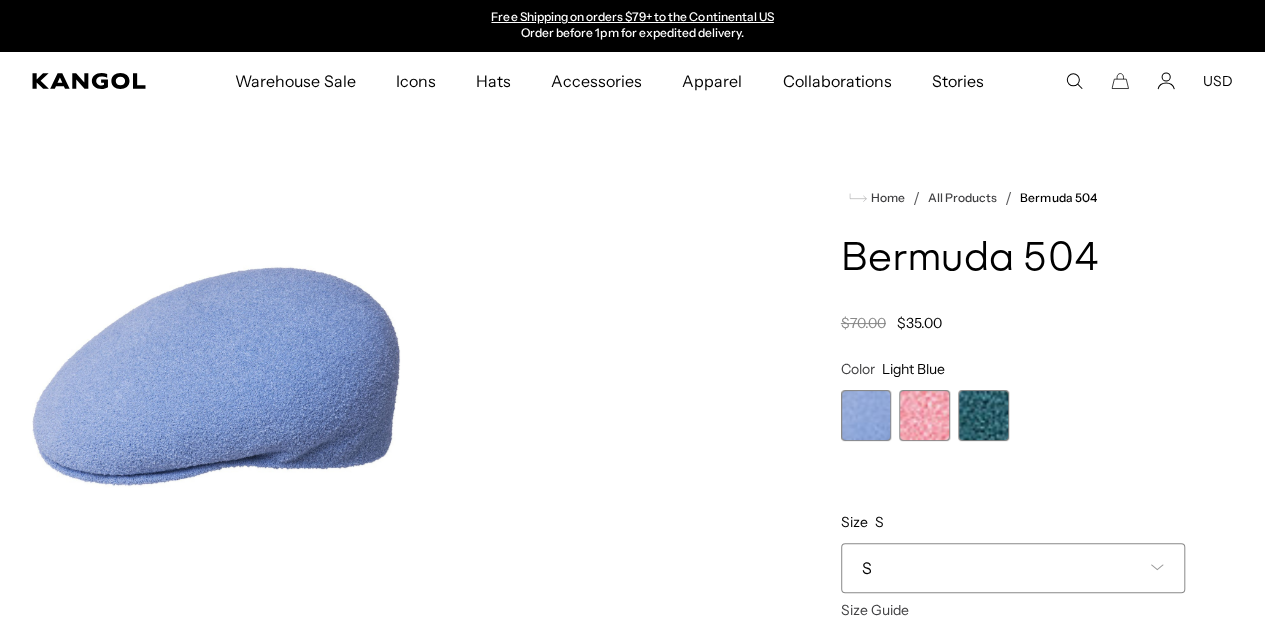 click at bounding box center [866, 415] 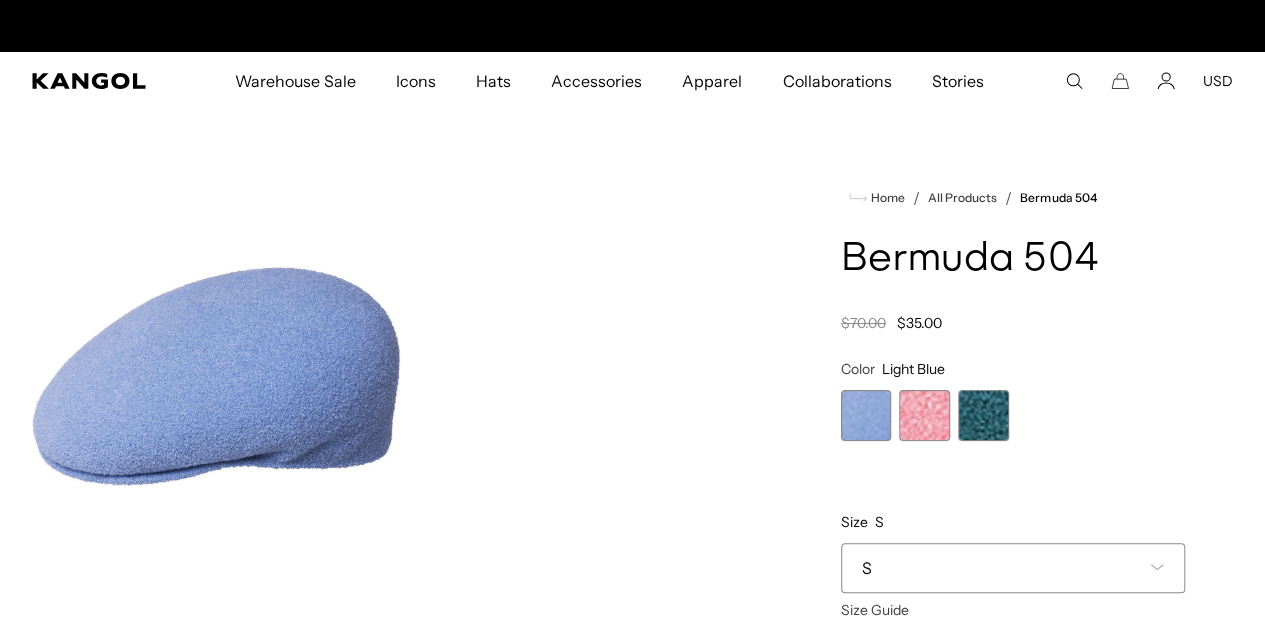 scroll, scrollTop: 0, scrollLeft: 0, axis: both 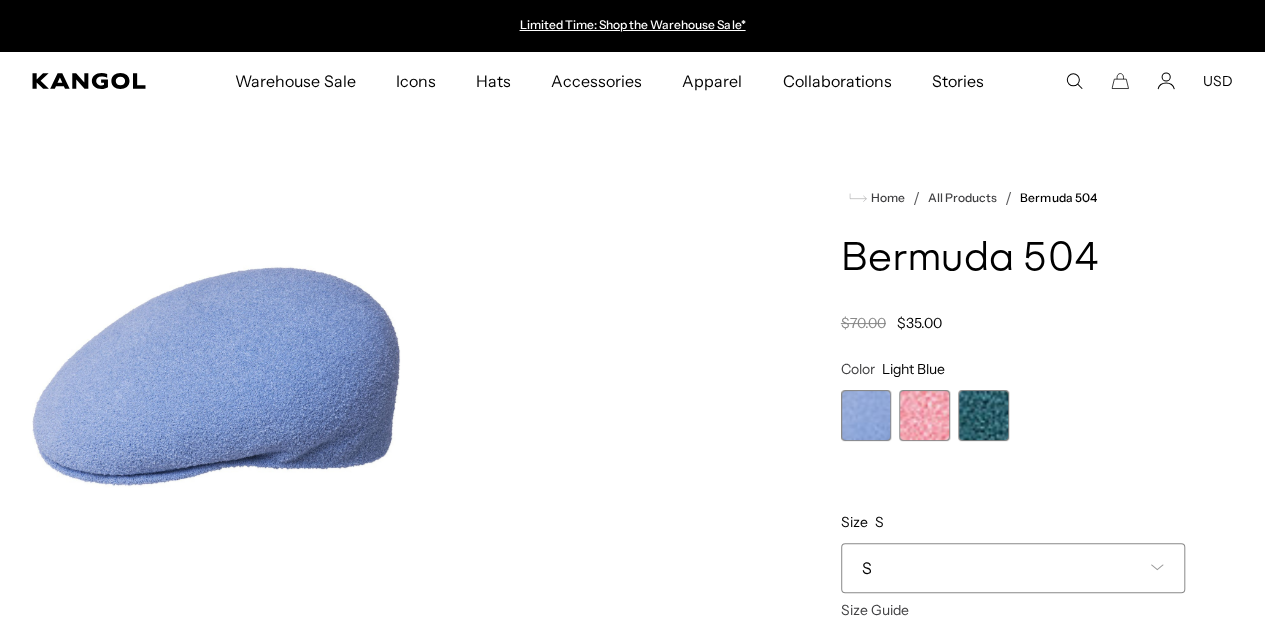 click at bounding box center (924, 415) 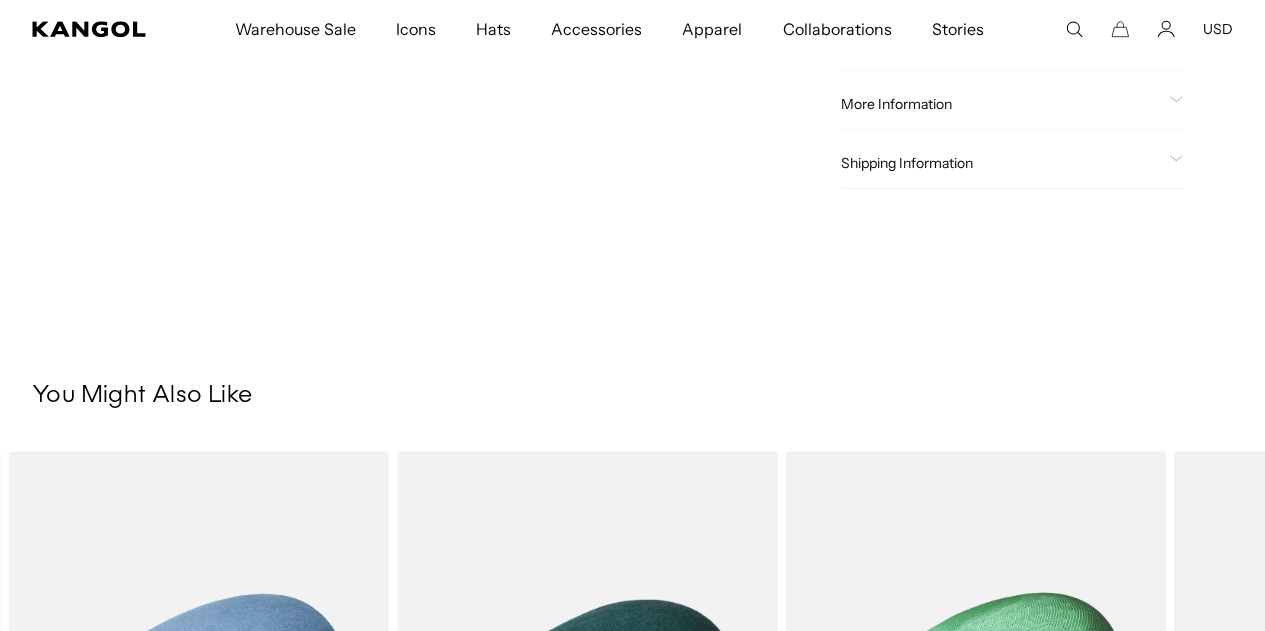 scroll, scrollTop: 836, scrollLeft: 0, axis: vertical 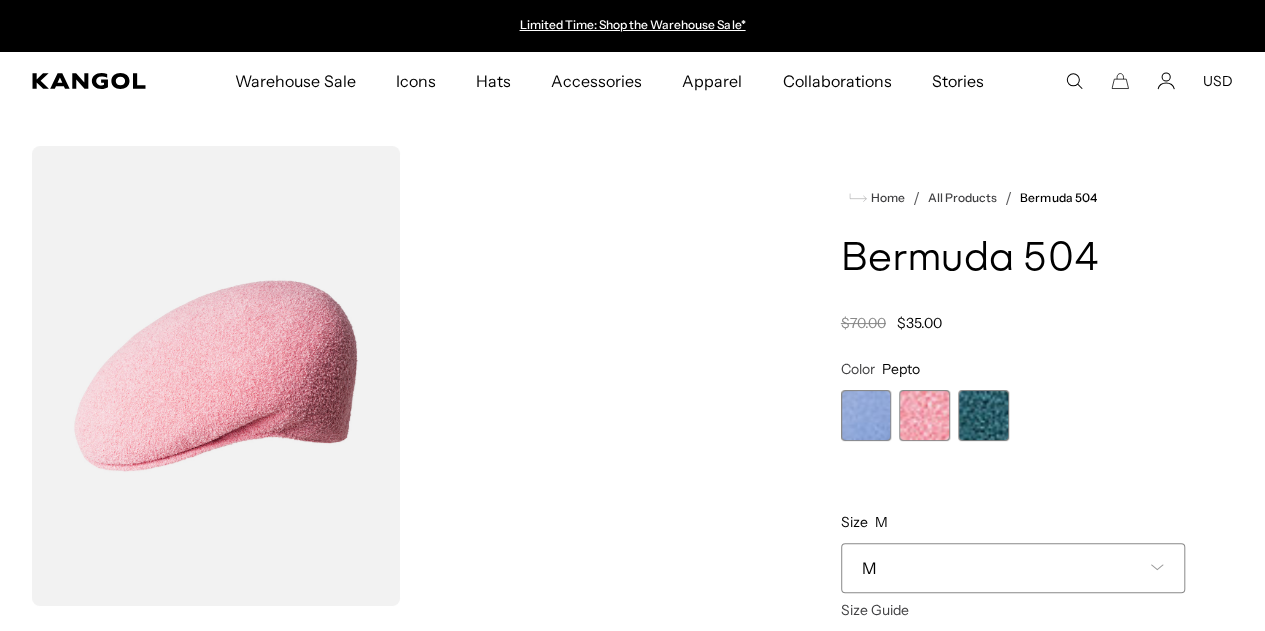click at bounding box center [983, 415] 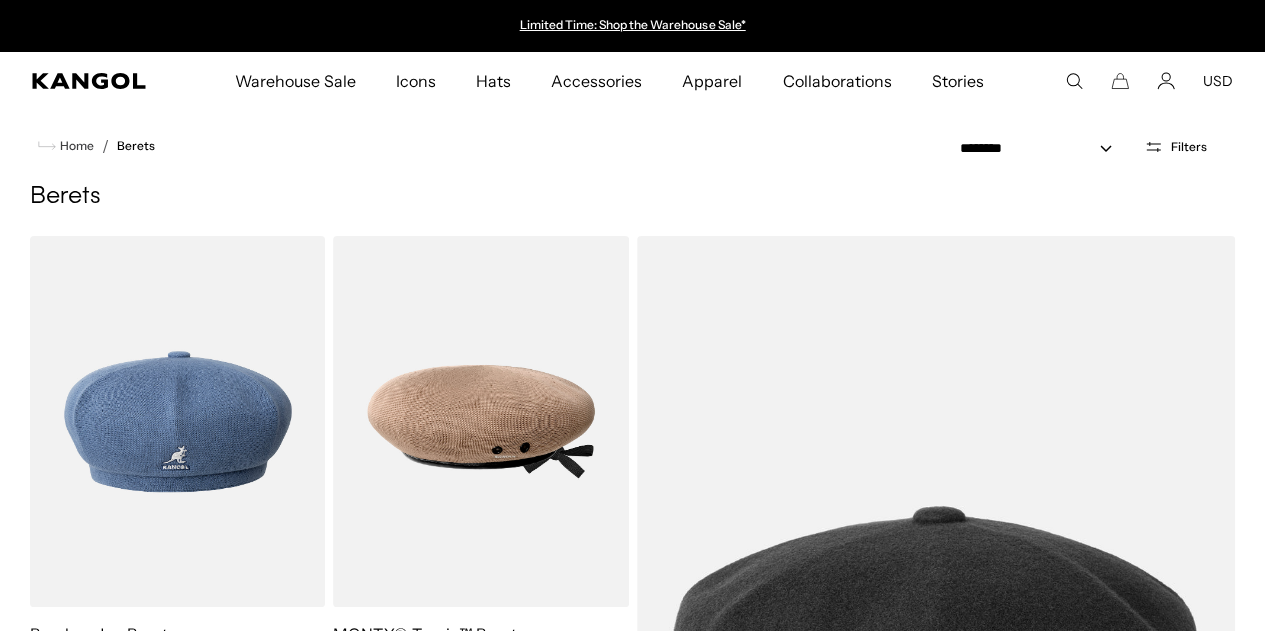 scroll, scrollTop: 0, scrollLeft: 0, axis: both 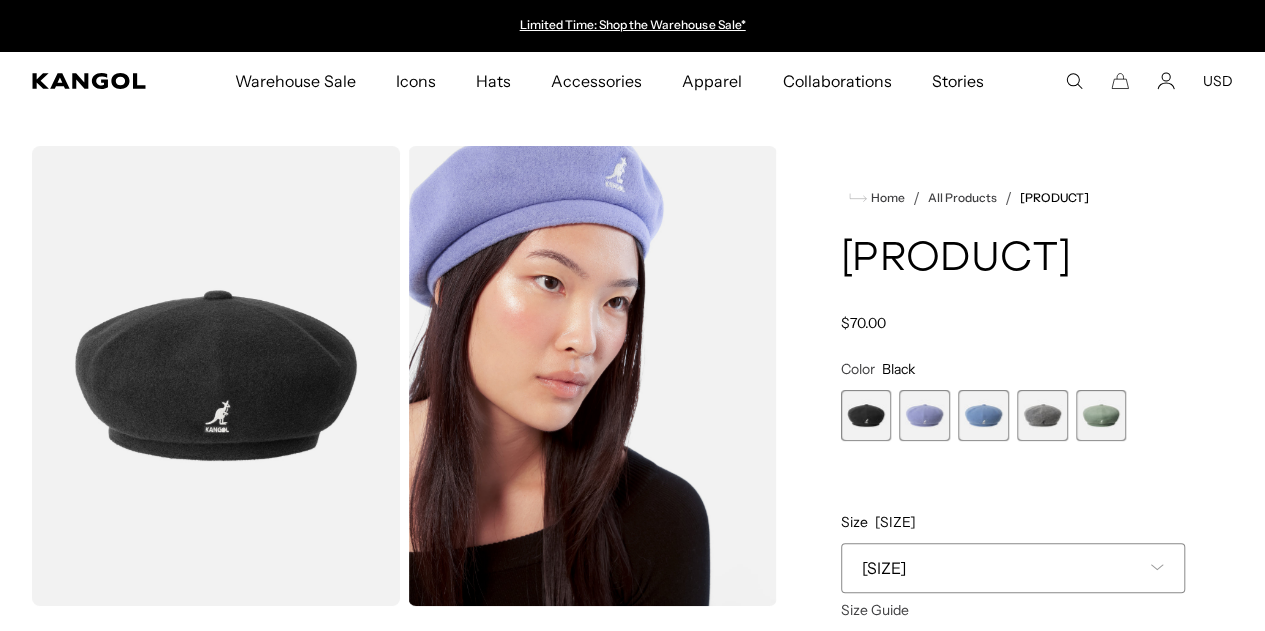 click at bounding box center [866, 415] 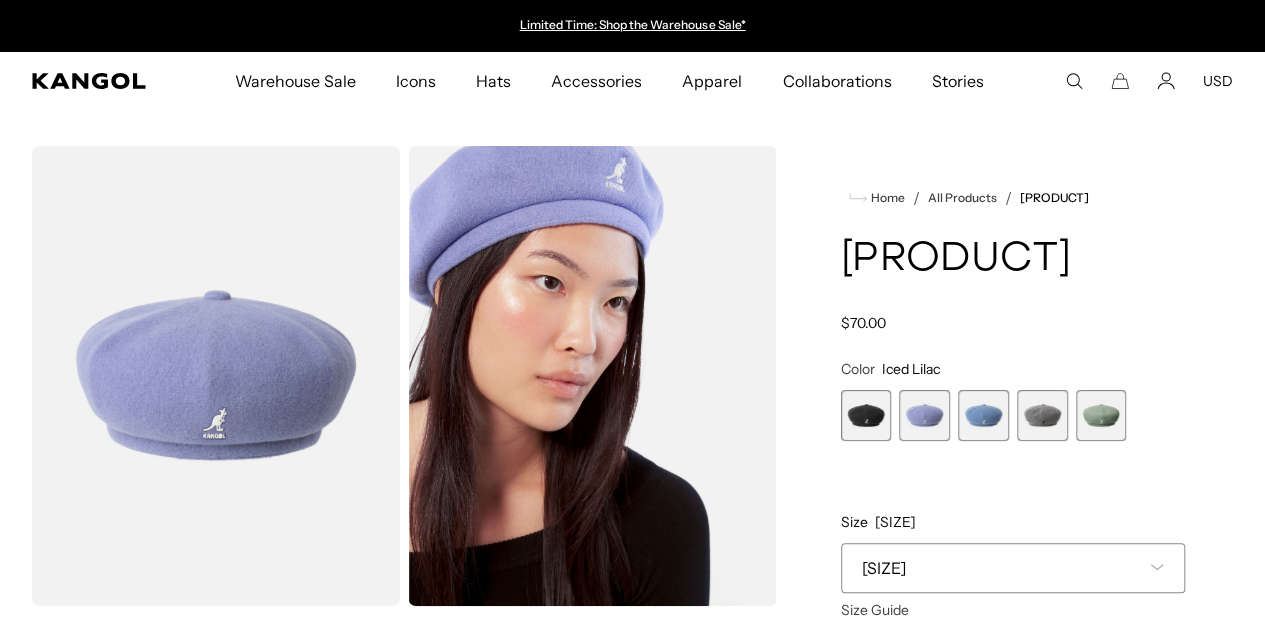 click at bounding box center [983, 415] 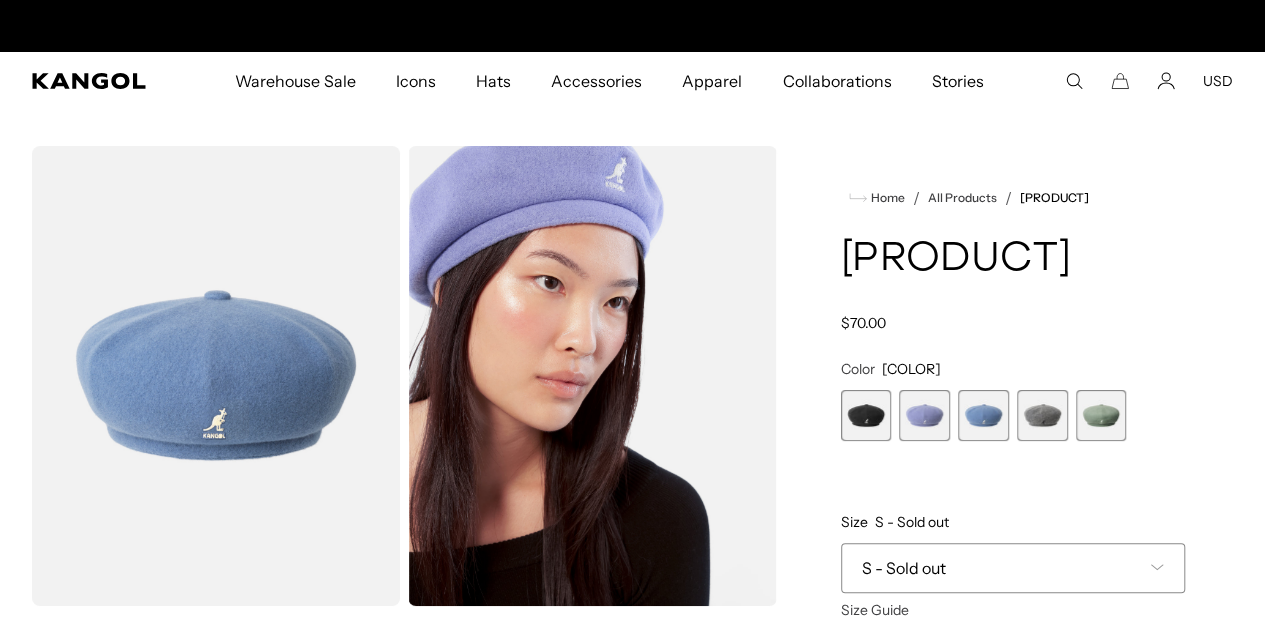 scroll, scrollTop: 0, scrollLeft: 412, axis: horizontal 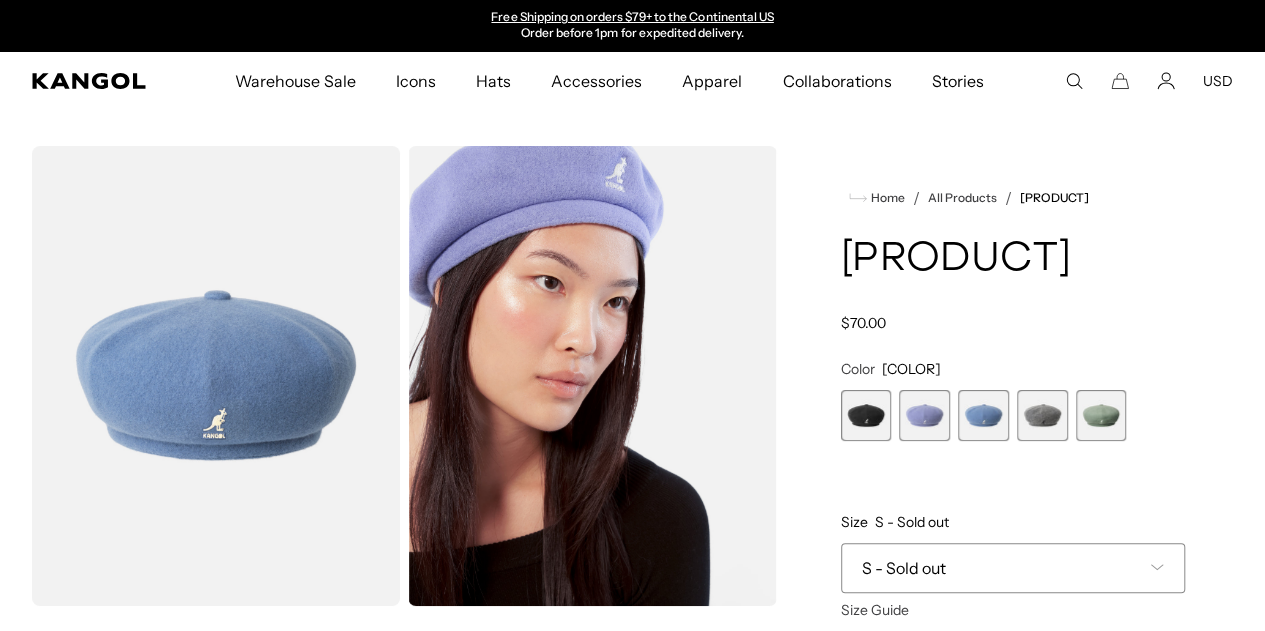 click at bounding box center (1042, 415) 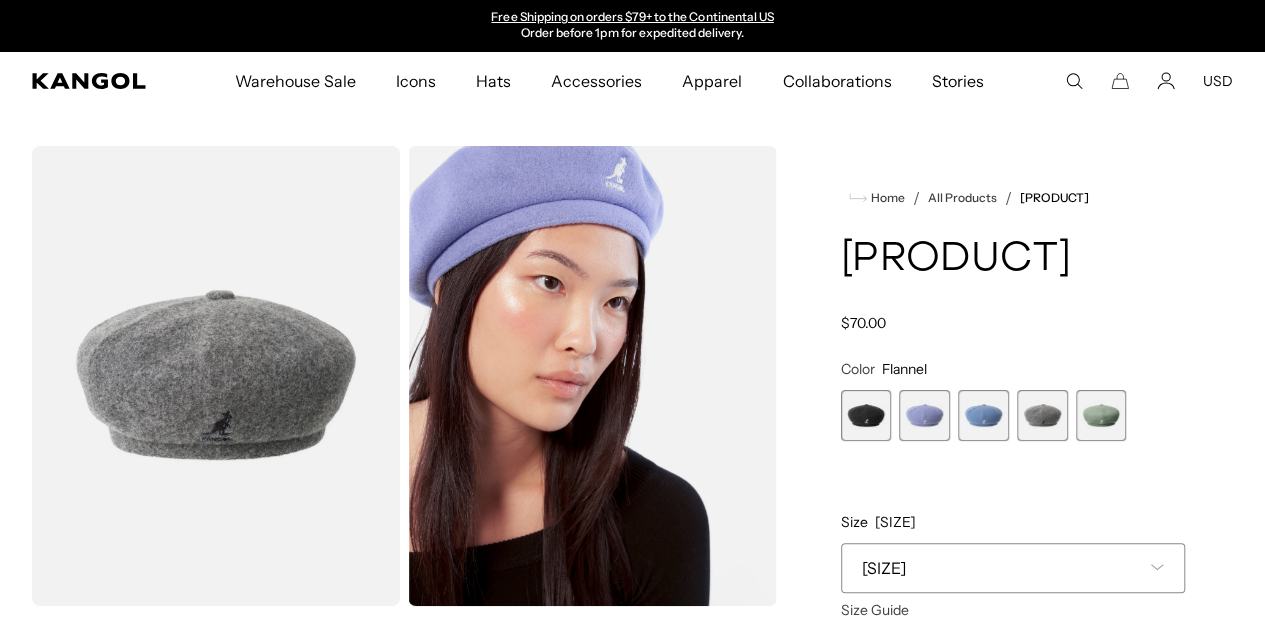 click at bounding box center [1101, 415] 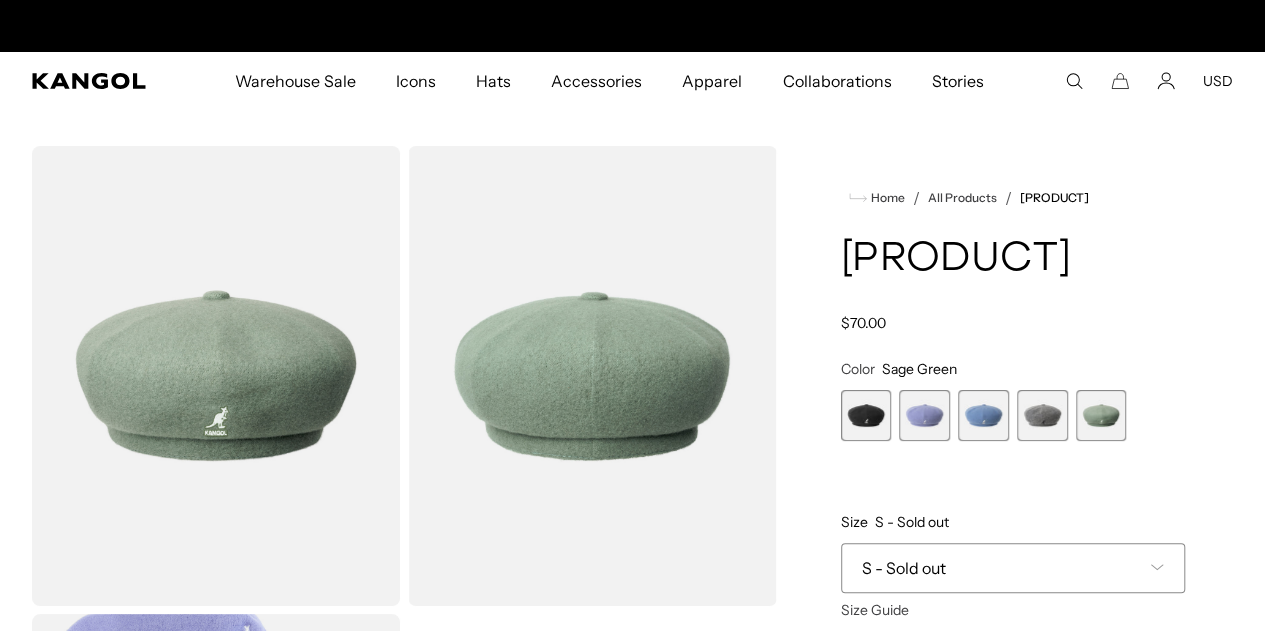 scroll, scrollTop: 0, scrollLeft: 0, axis: both 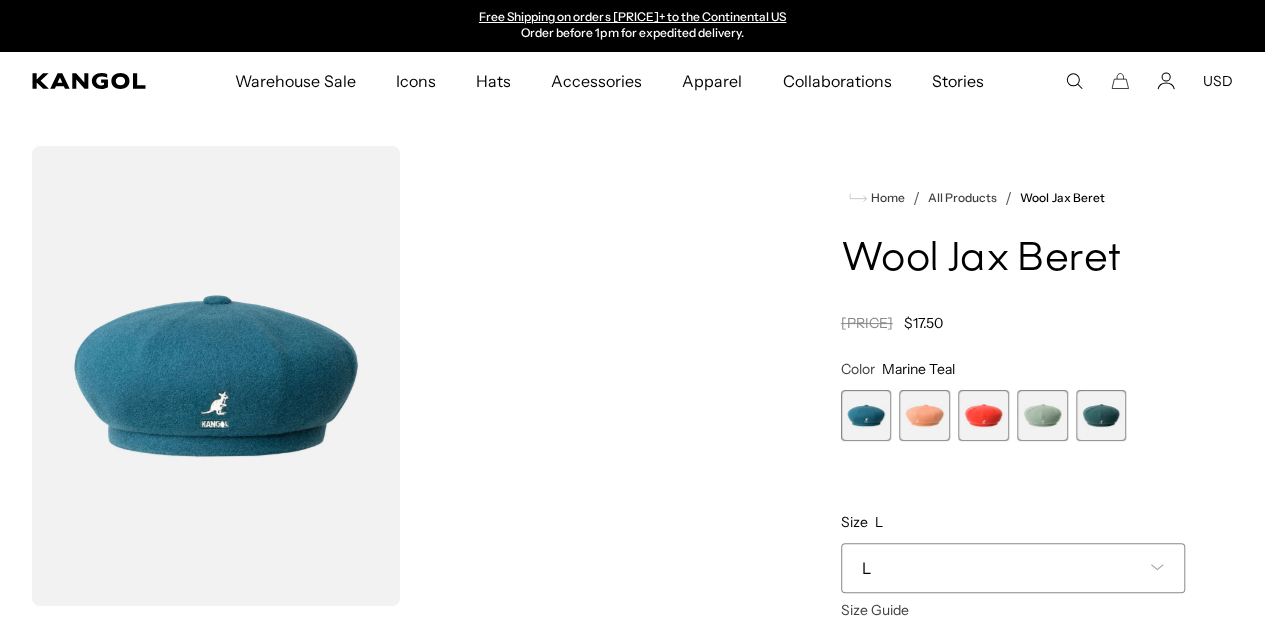 click at bounding box center [924, 415] 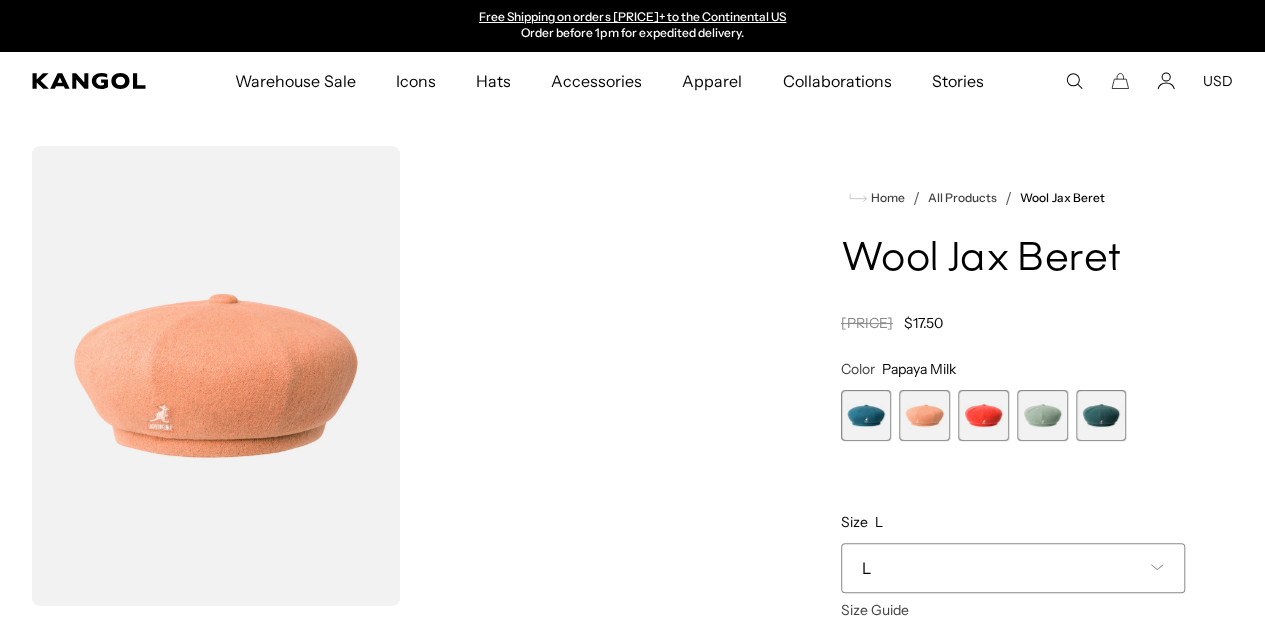 click at bounding box center [983, 415] 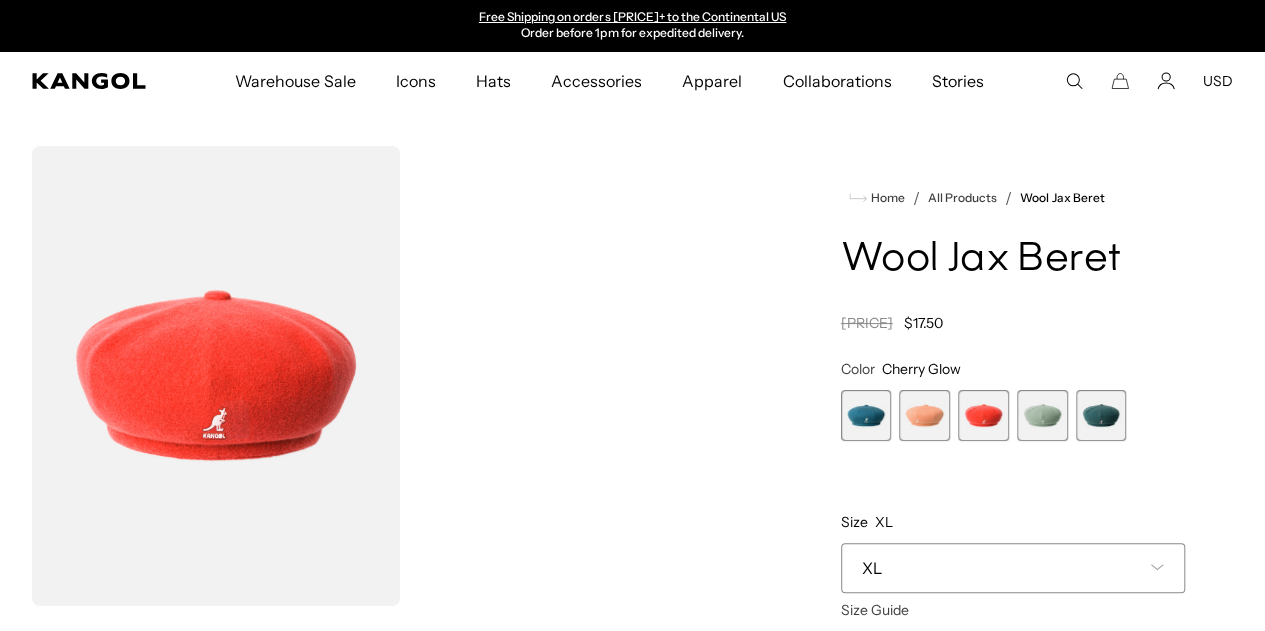 click at bounding box center [1042, 415] 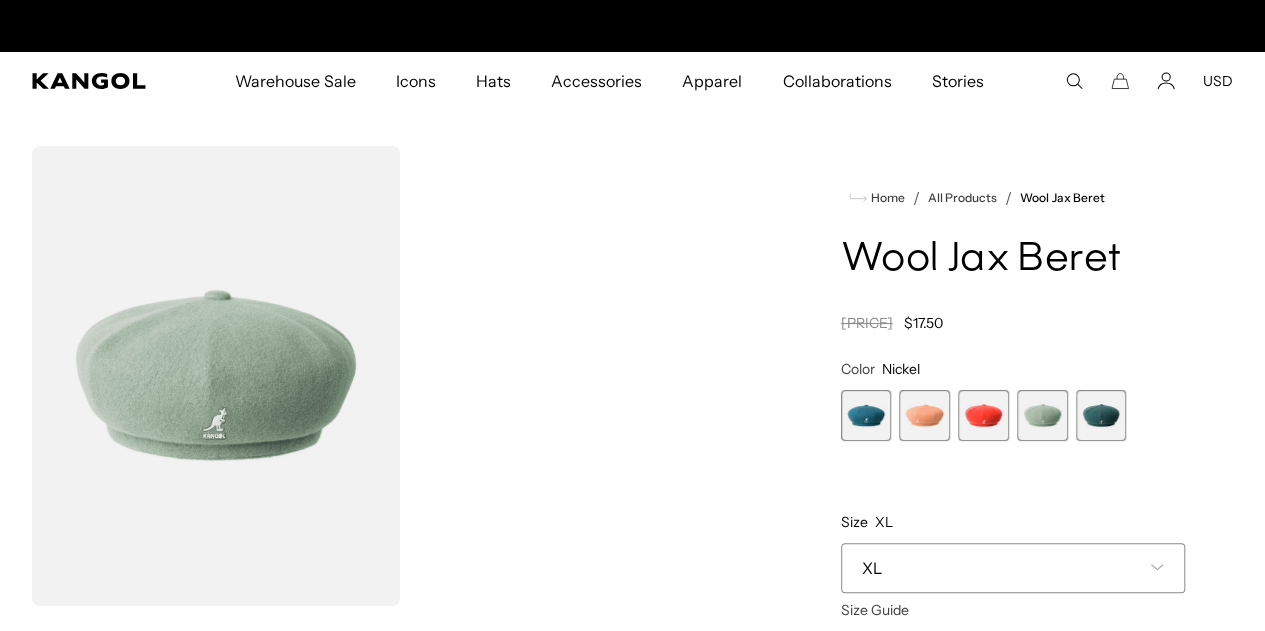 scroll, scrollTop: 0, scrollLeft: 0, axis: both 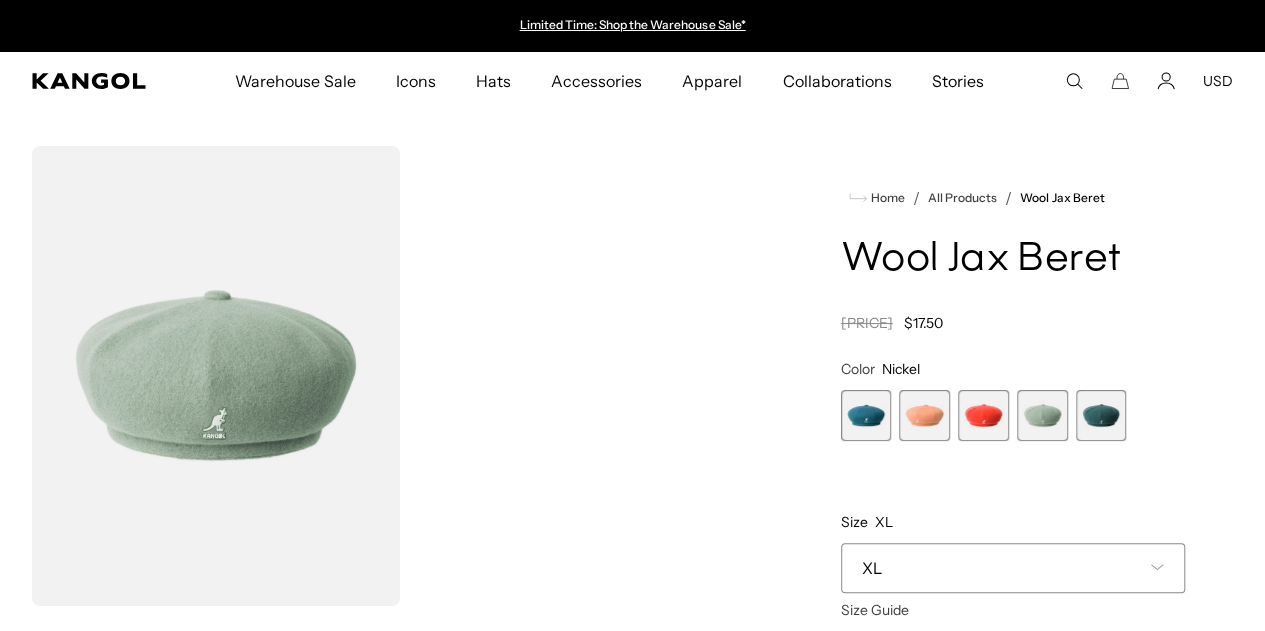 click at bounding box center (1101, 415) 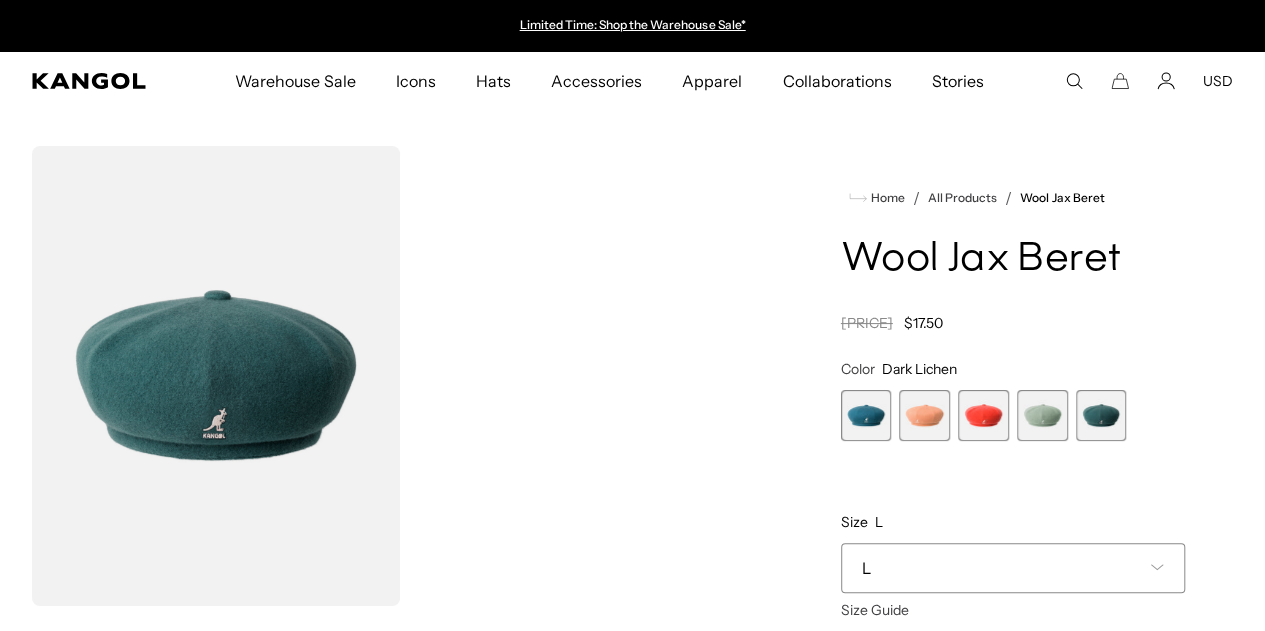 click at bounding box center (866, 415) 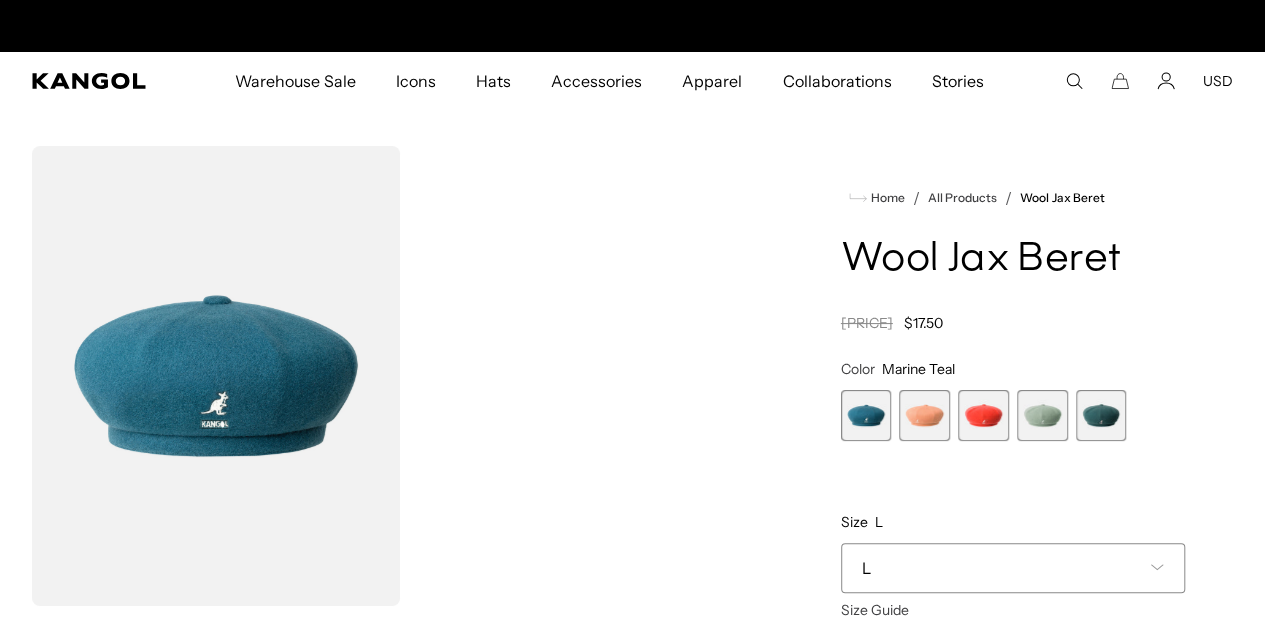 scroll, scrollTop: 0, scrollLeft: 412, axis: horizontal 